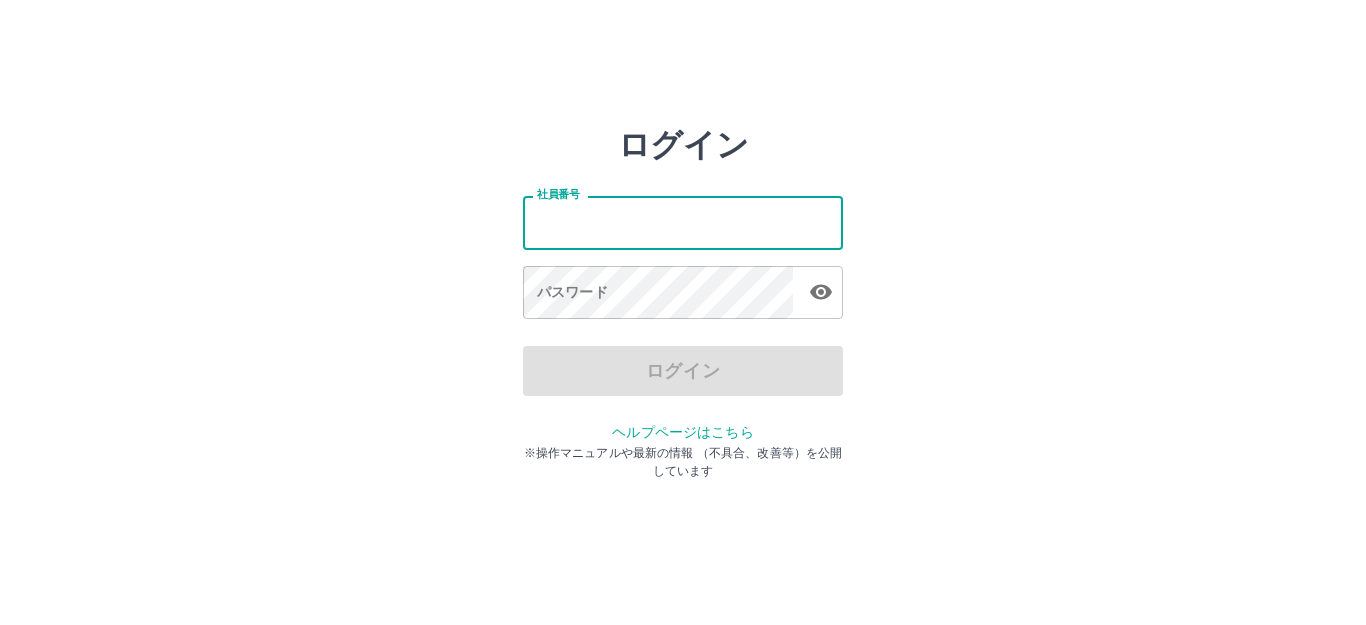 scroll, scrollTop: 0, scrollLeft: 0, axis: both 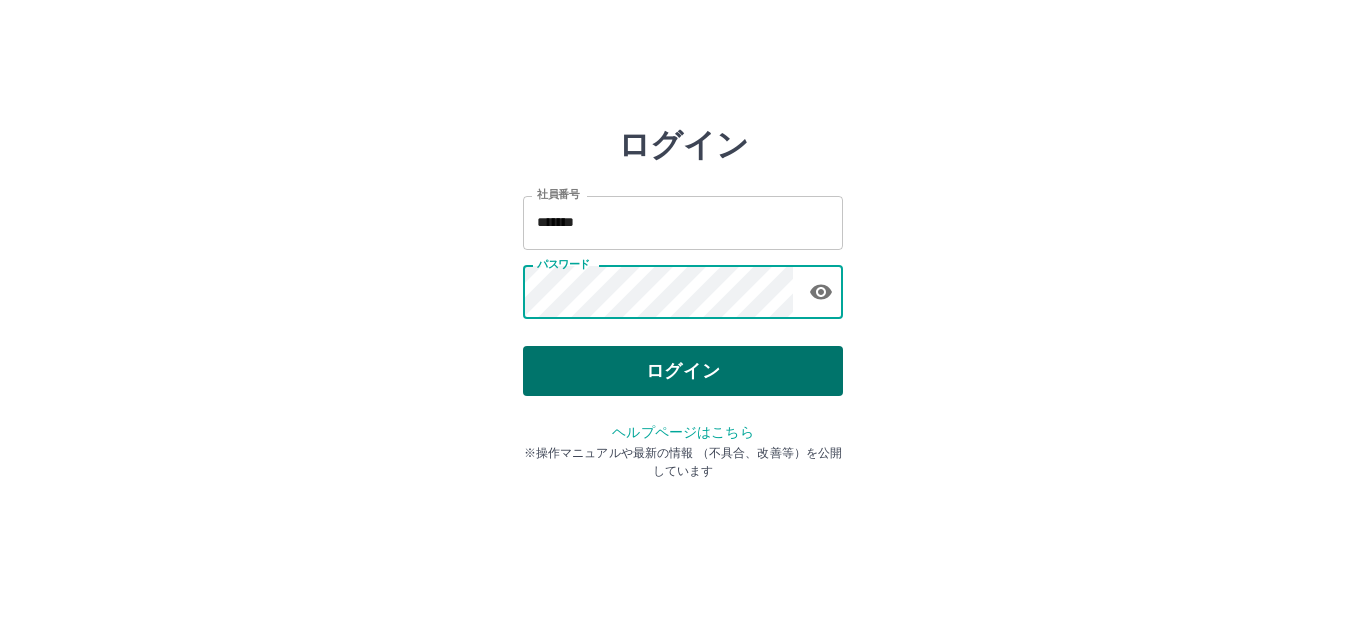 click on "ログイン" at bounding box center (683, 371) 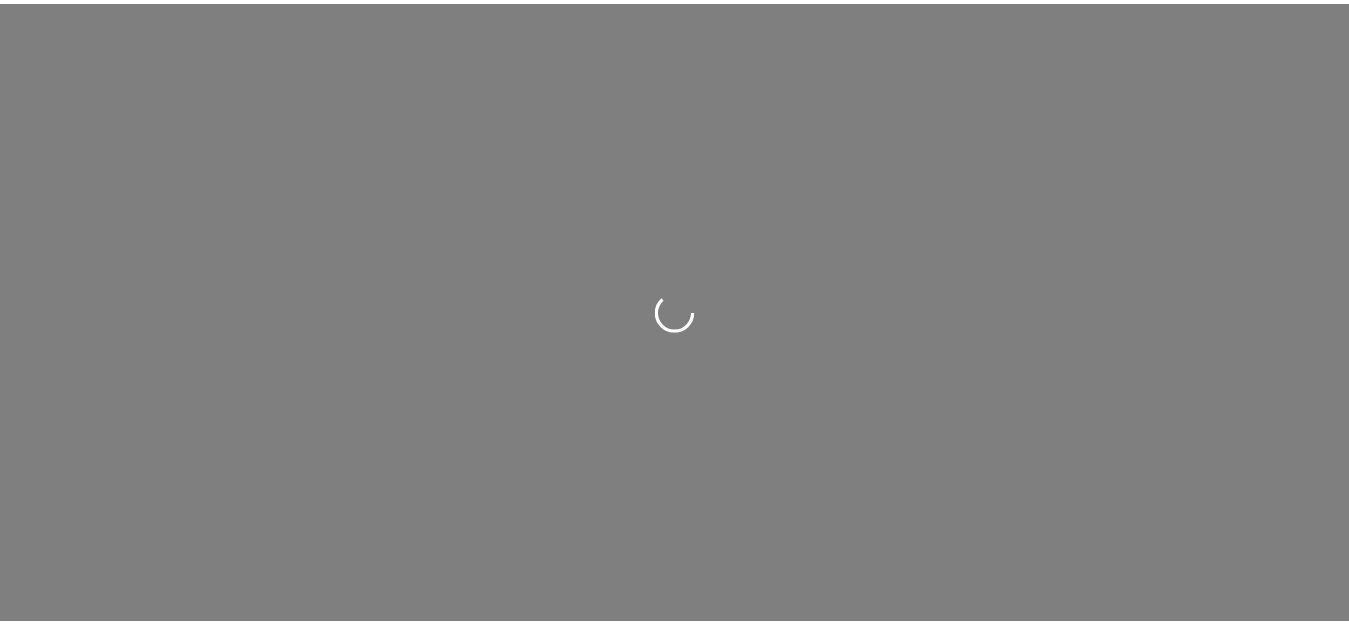 scroll, scrollTop: 0, scrollLeft: 0, axis: both 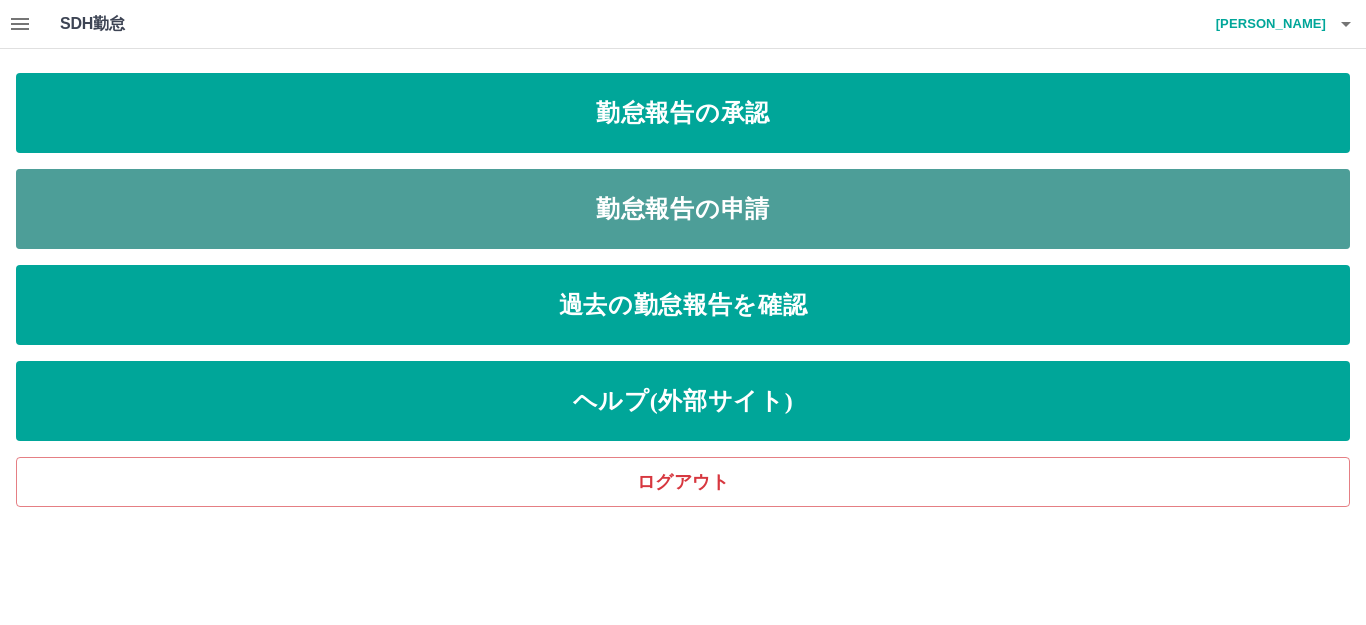 click on "勤怠報告の申請" at bounding box center (683, 209) 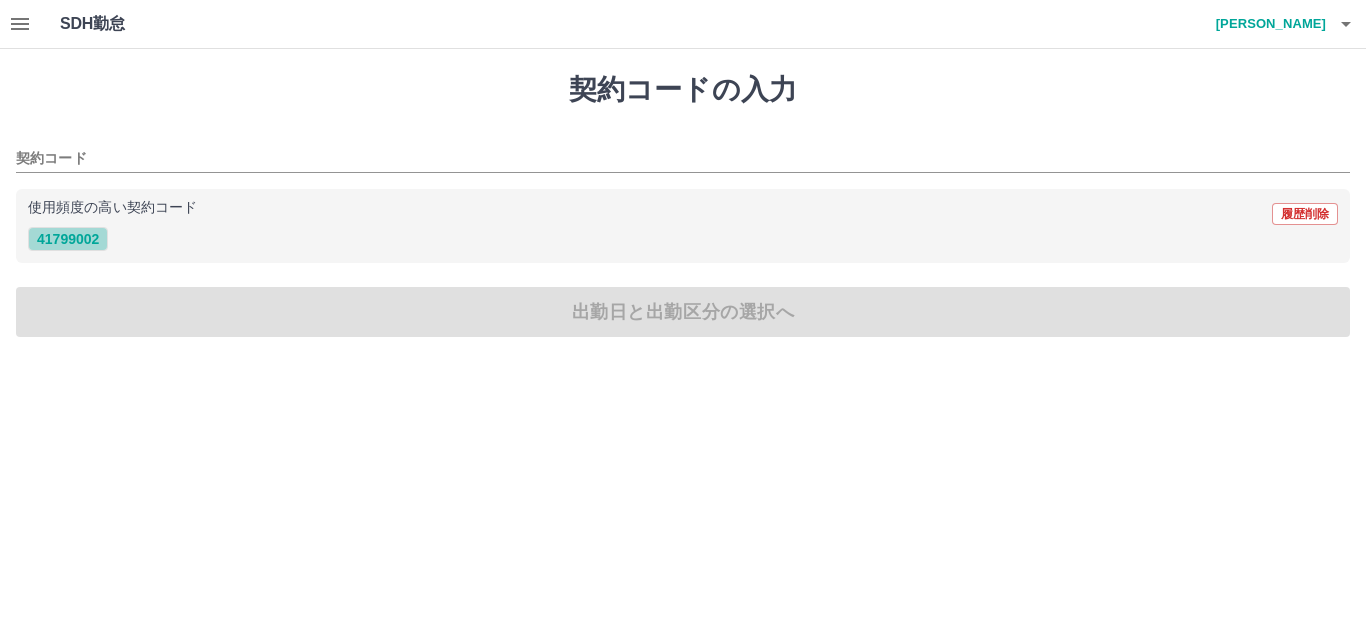 click on "41799002" at bounding box center [68, 239] 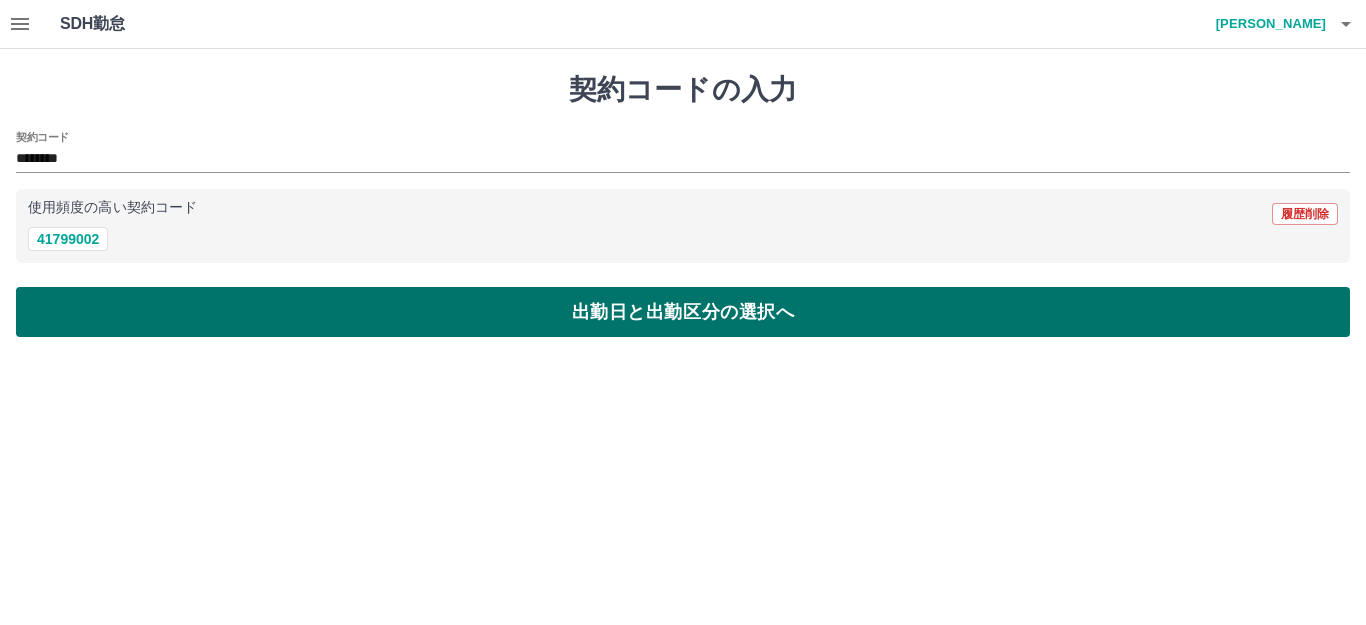 click on "出勤日と出勤区分の選択へ" at bounding box center [683, 312] 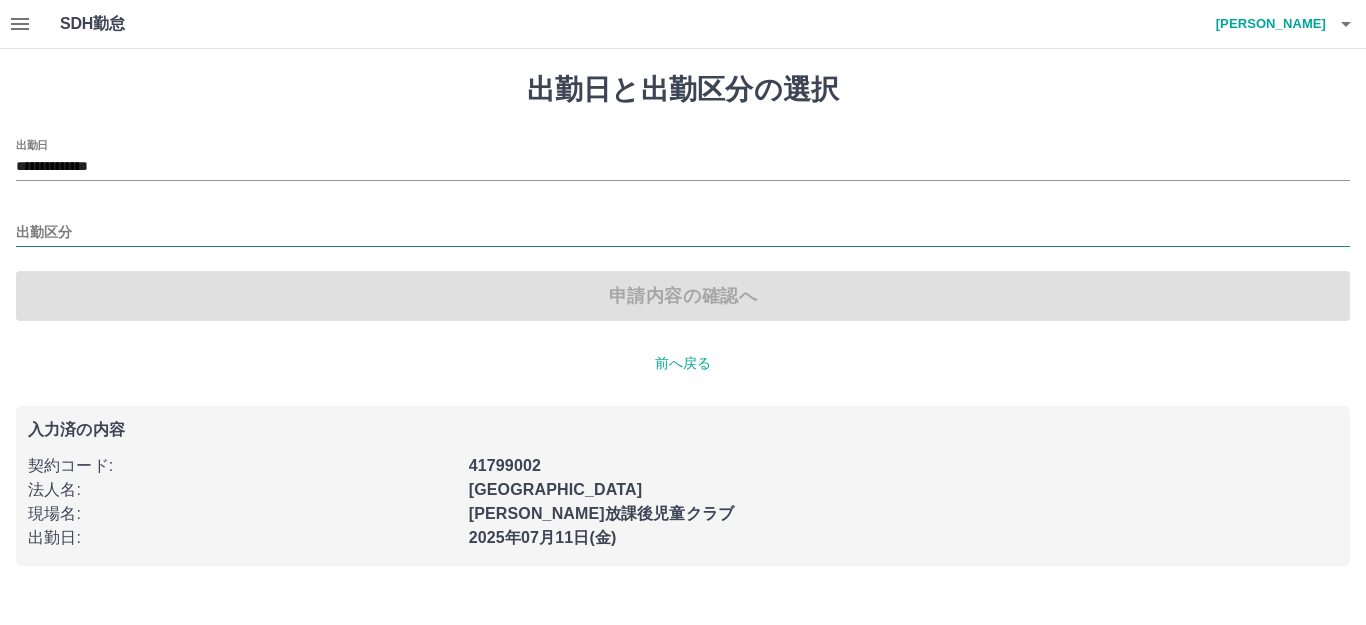 click on "出勤区分" at bounding box center (683, 233) 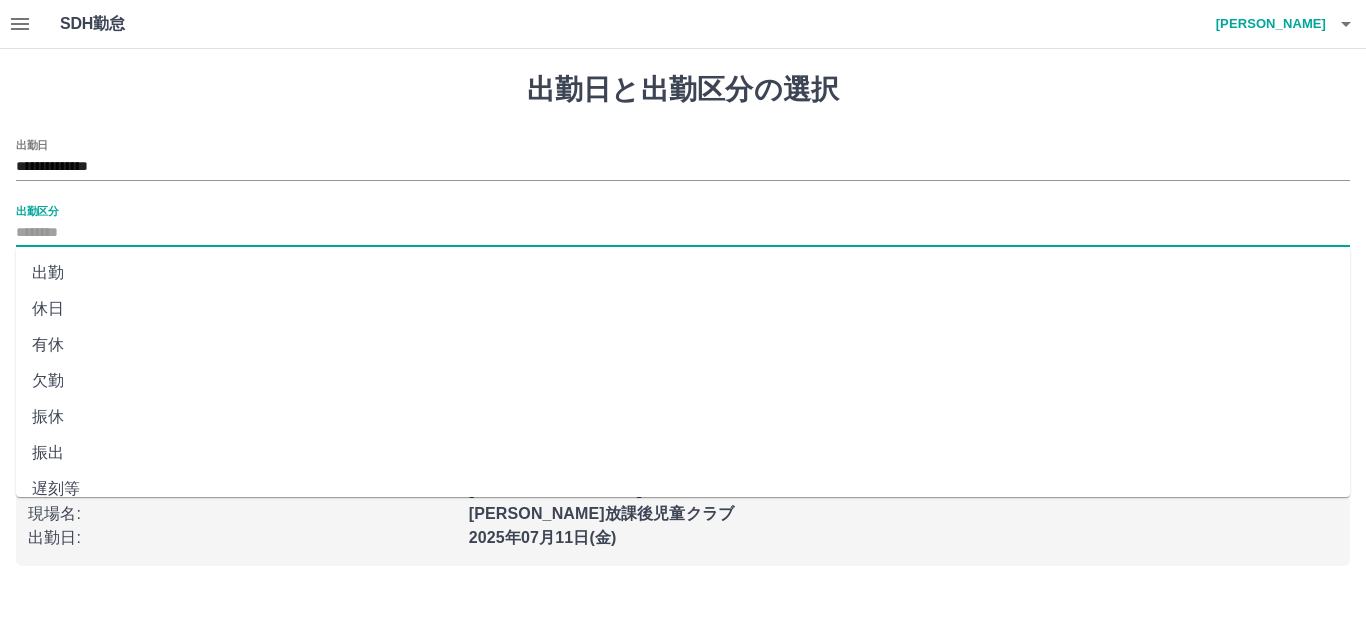 click on "出勤" at bounding box center [683, 273] 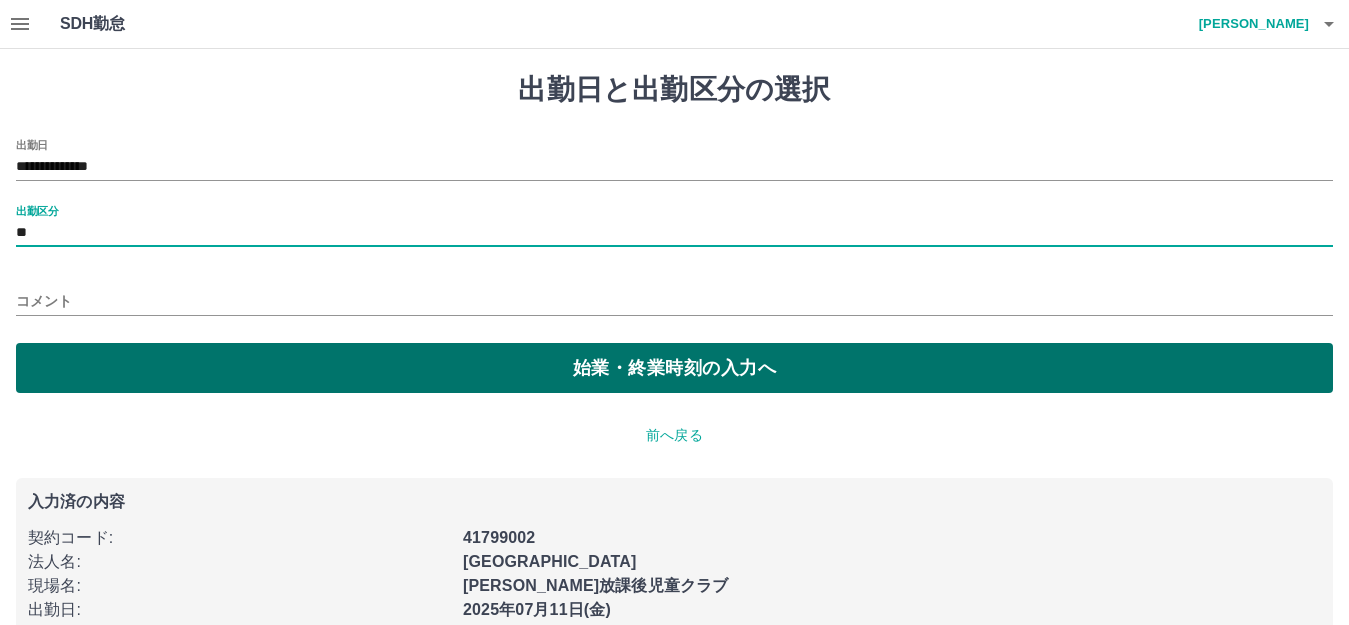 click on "始業・終業時刻の入力へ" at bounding box center (674, 368) 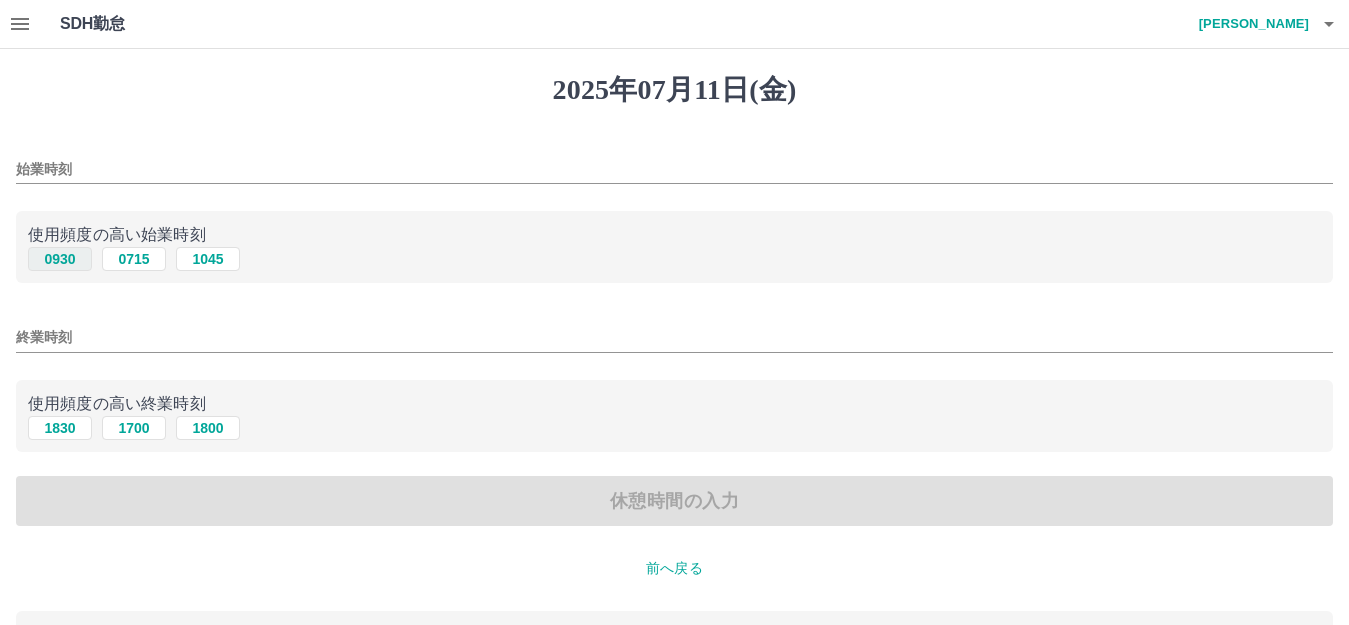 click on "0930" at bounding box center [60, 259] 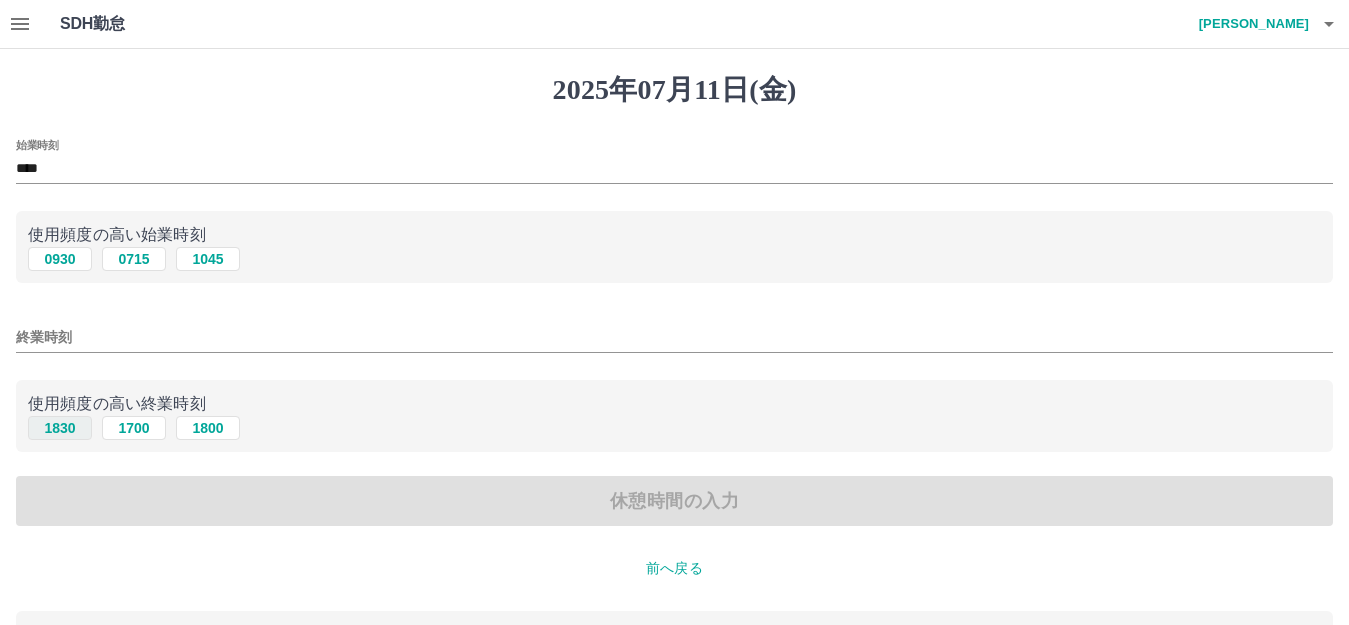 click on "1830" at bounding box center (60, 428) 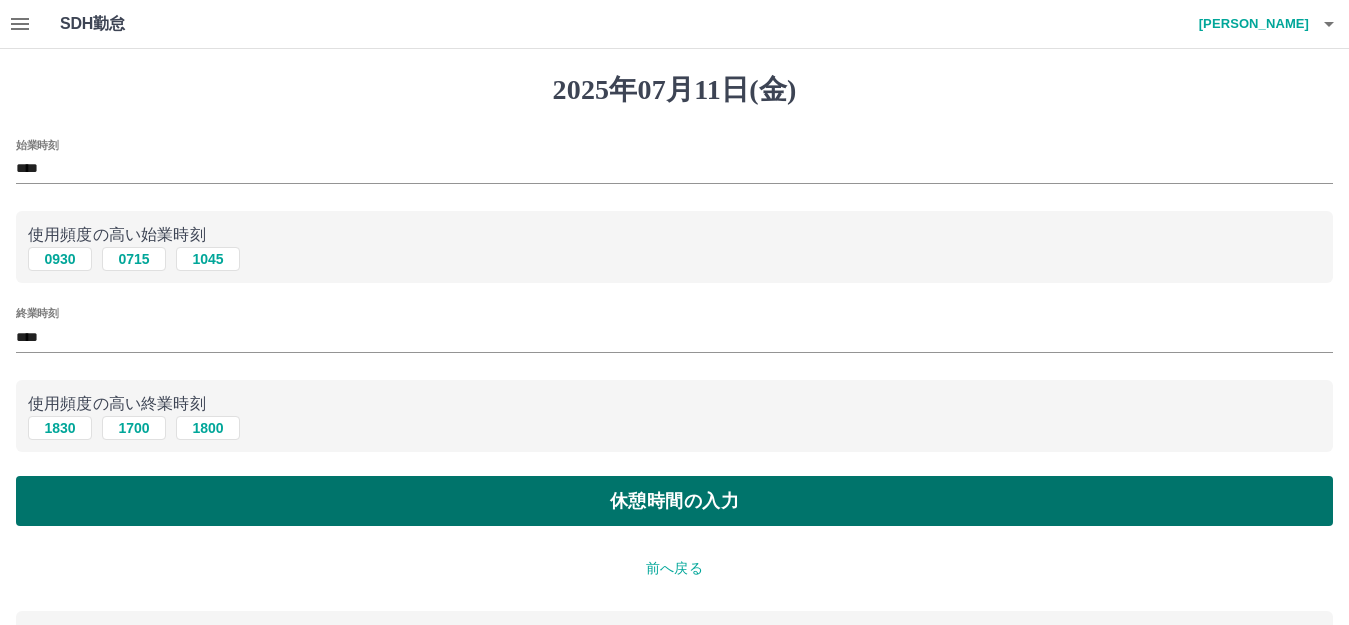 click on "休憩時間の入力" at bounding box center (674, 501) 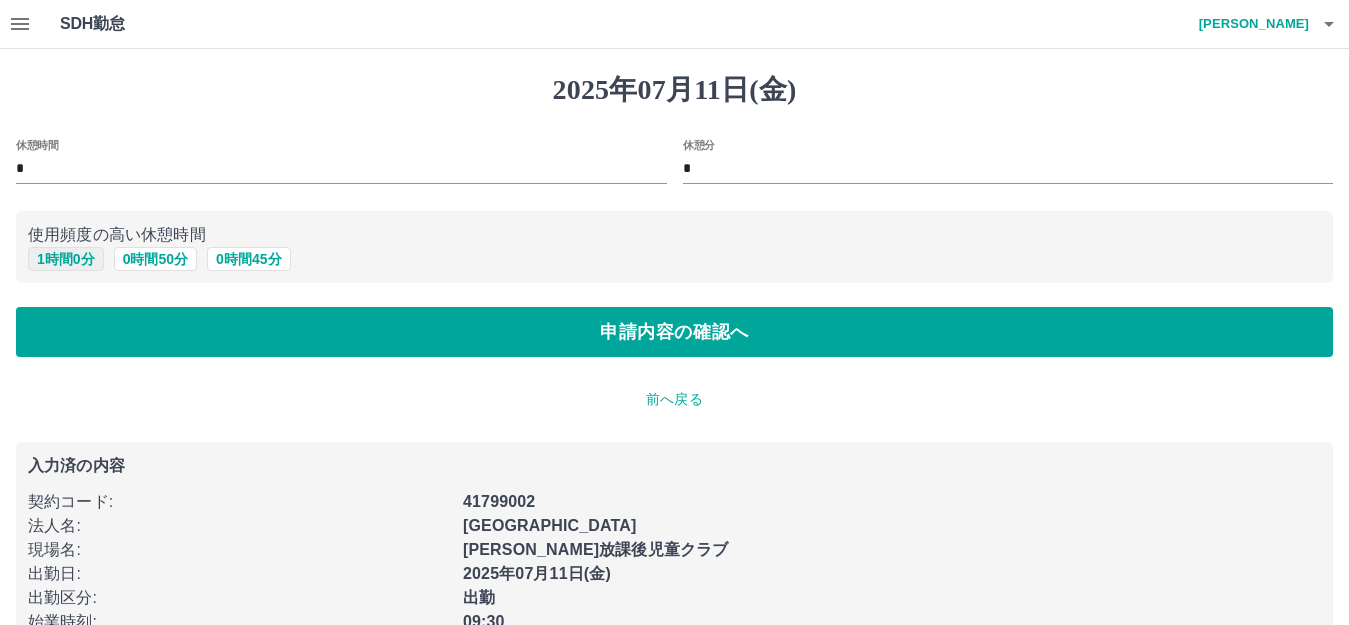 click on "1 時間 0 分" at bounding box center [66, 259] 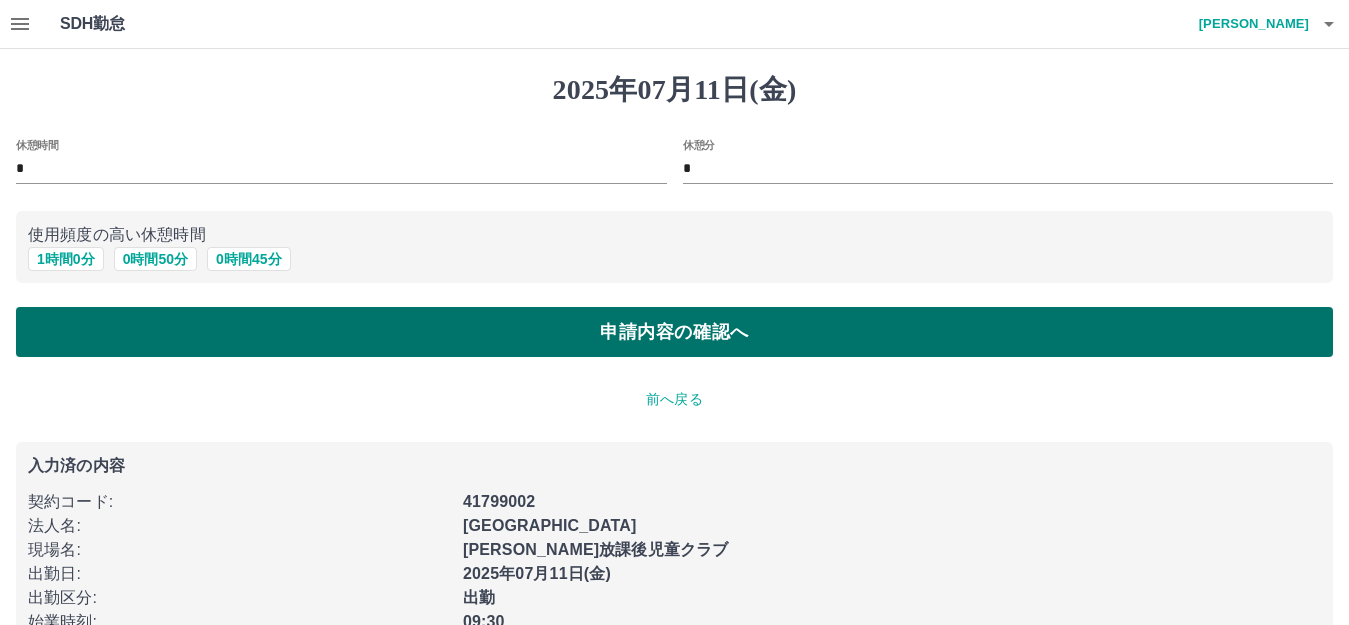 click on "申請内容の確認へ" at bounding box center (674, 332) 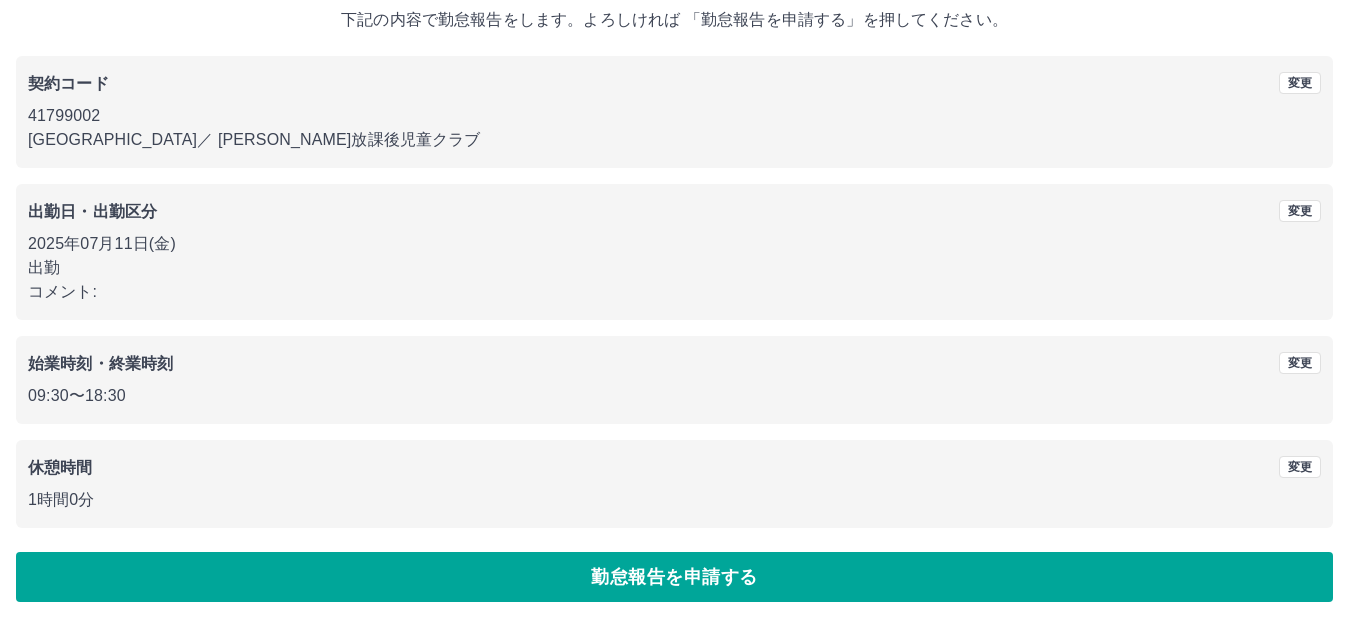 scroll, scrollTop: 124, scrollLeft: 0, axis: vertical 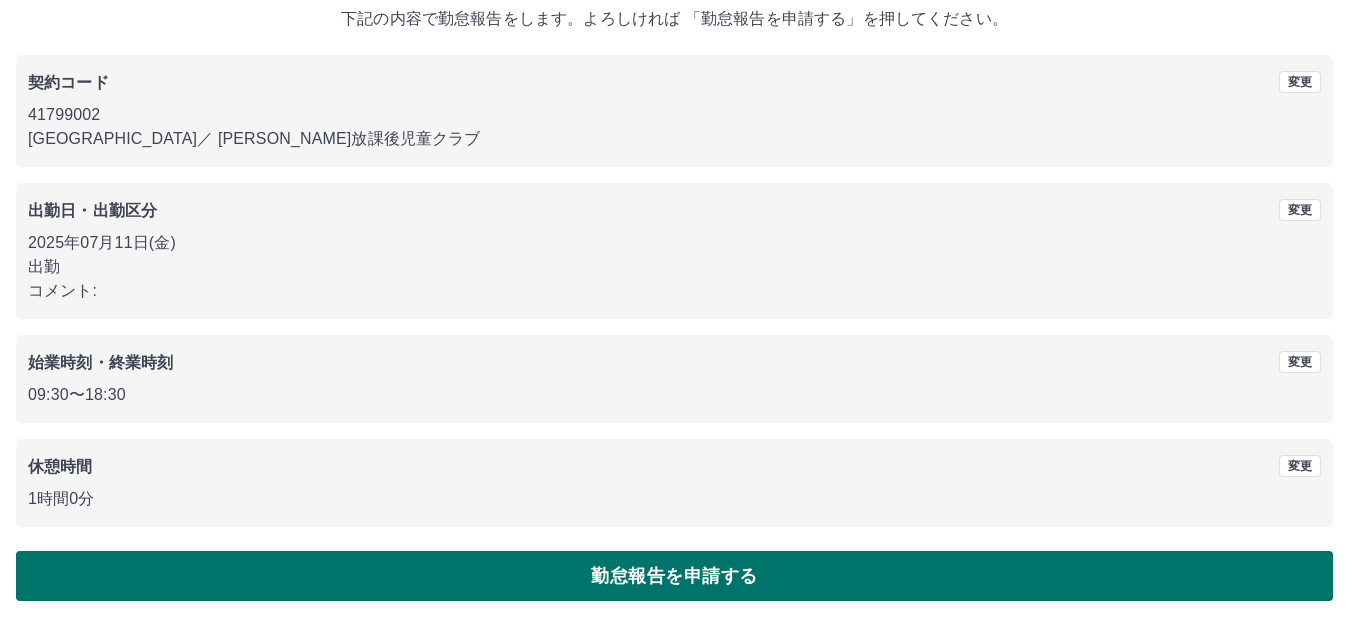 click on "勤怠報告を申請する" at bounding box center (674, 576) 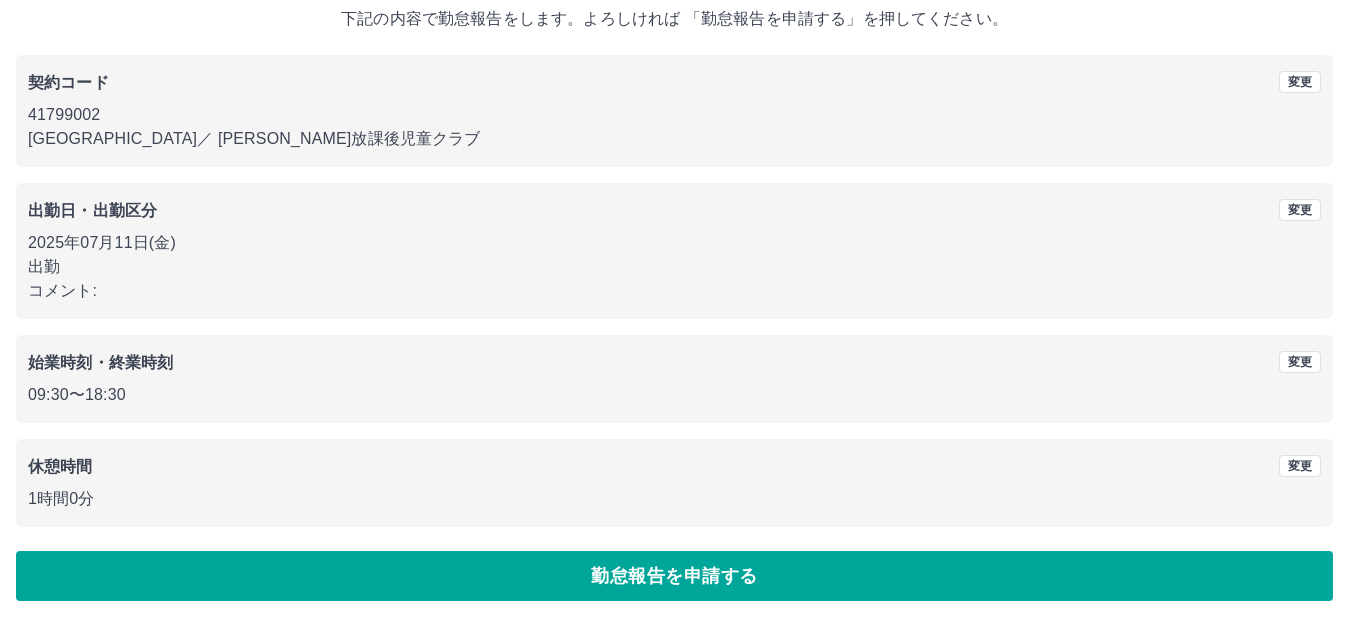 scroll, scrollTop: 0, scrollLeft: 0, axis: both 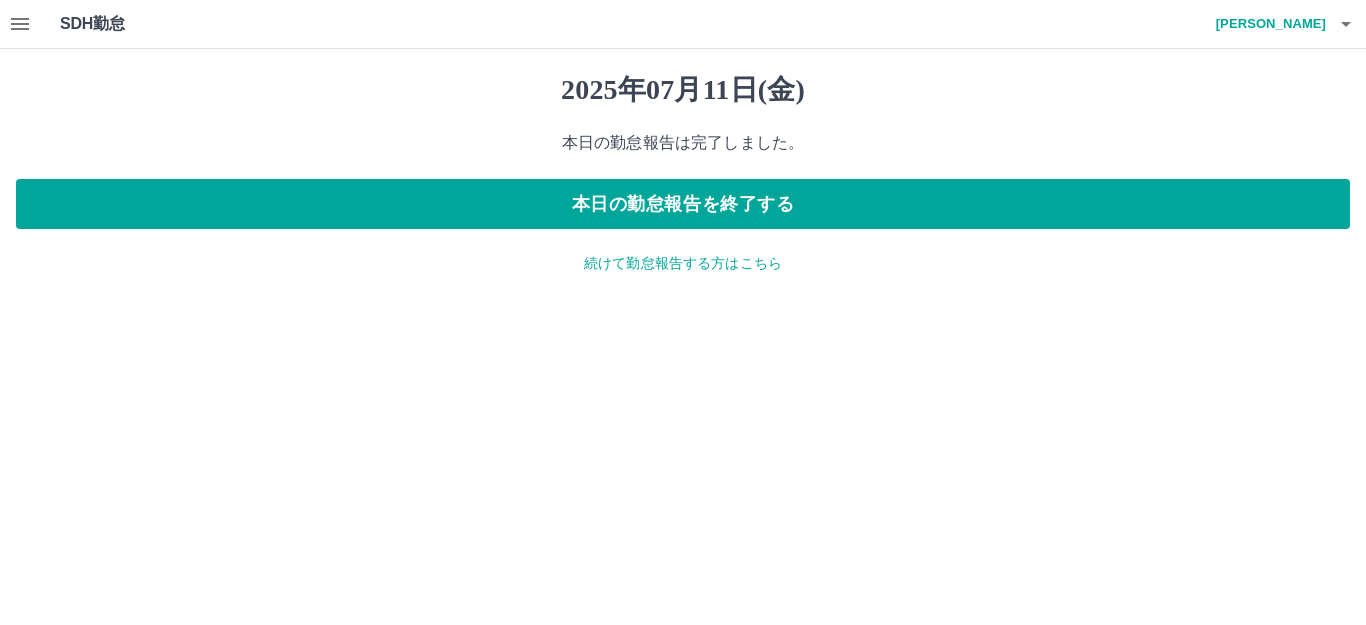 click 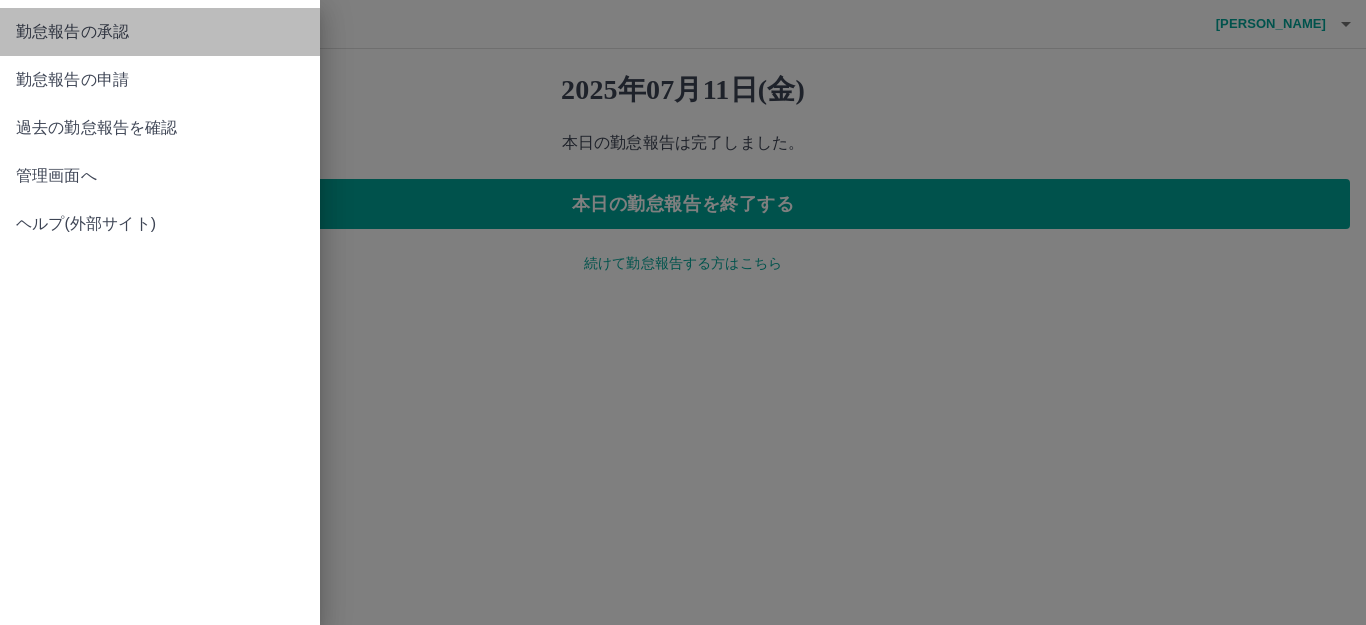 click on "勤怠報告の承認" at bounding box center (160, 32) 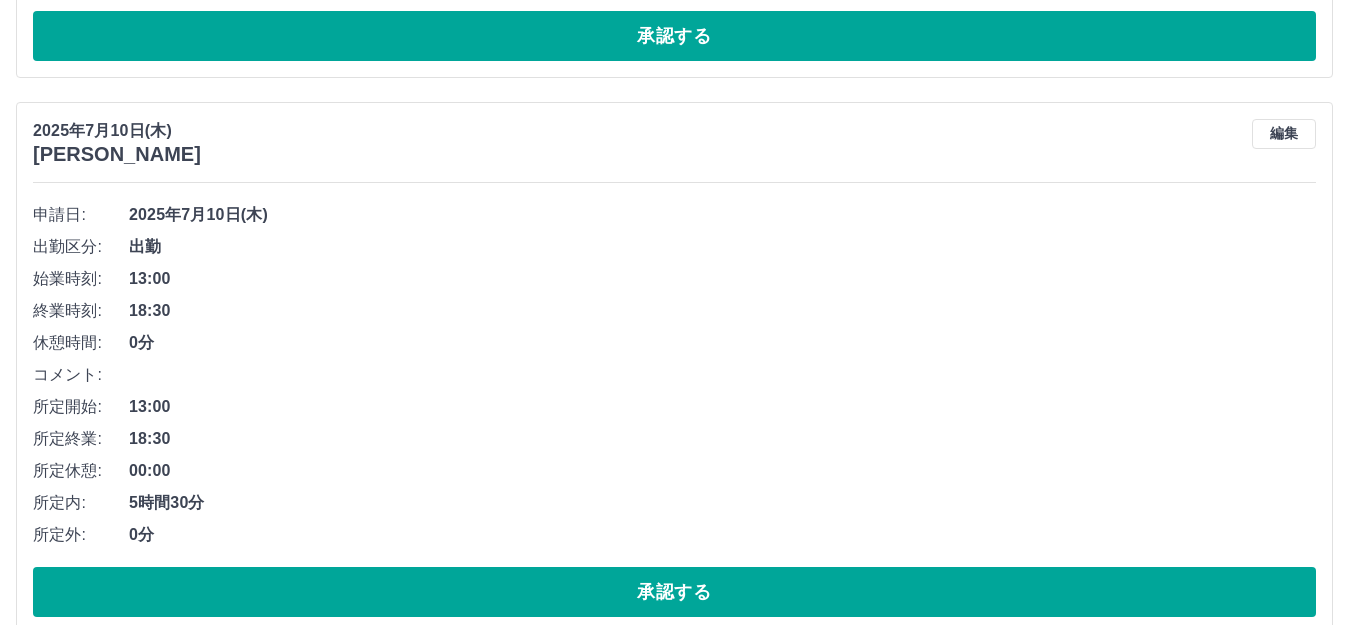 scroll, scrollTop: 3507, scrollLeft: 0, axis: vertical 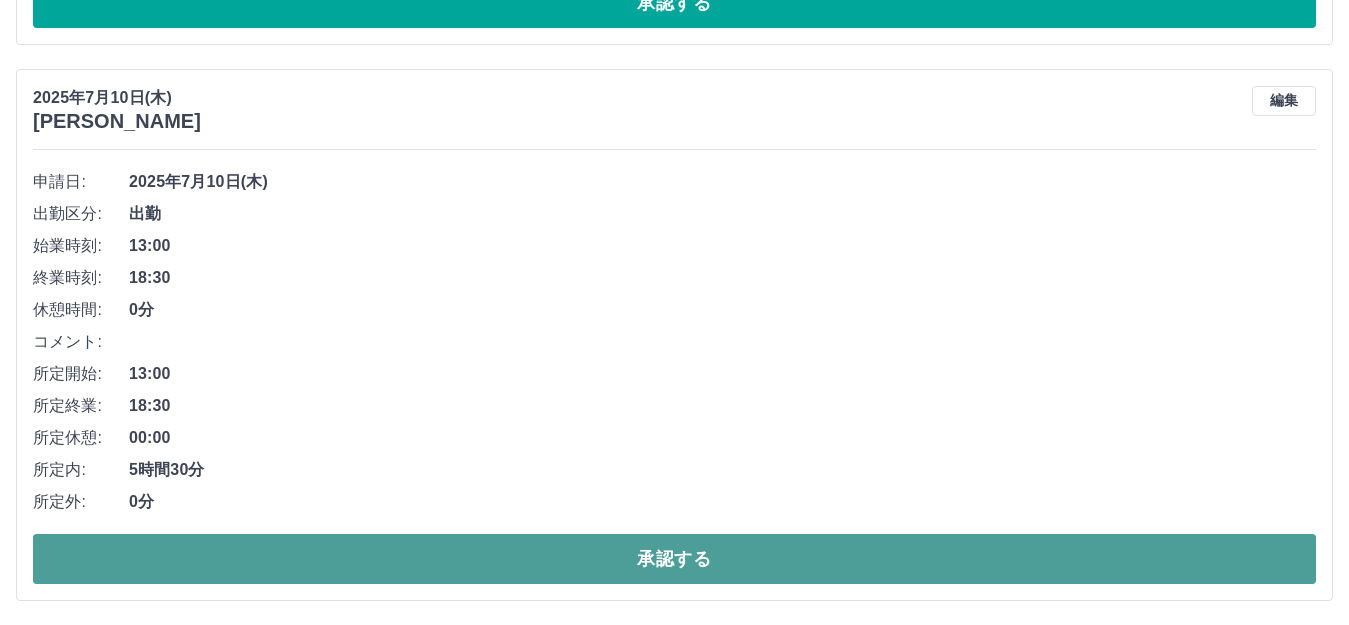 click on "承認する" at bounding box center (674, 559) 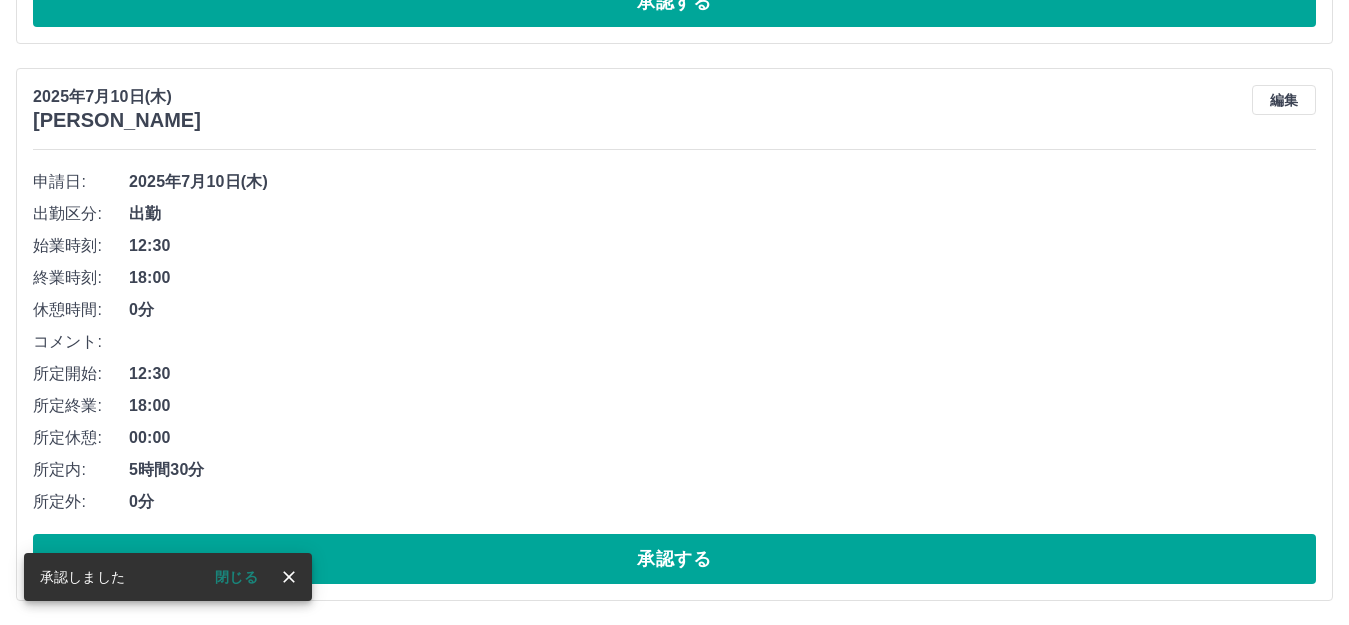 scroll, scrollTop: 2951, scrollLeft: 0, axis: vertical 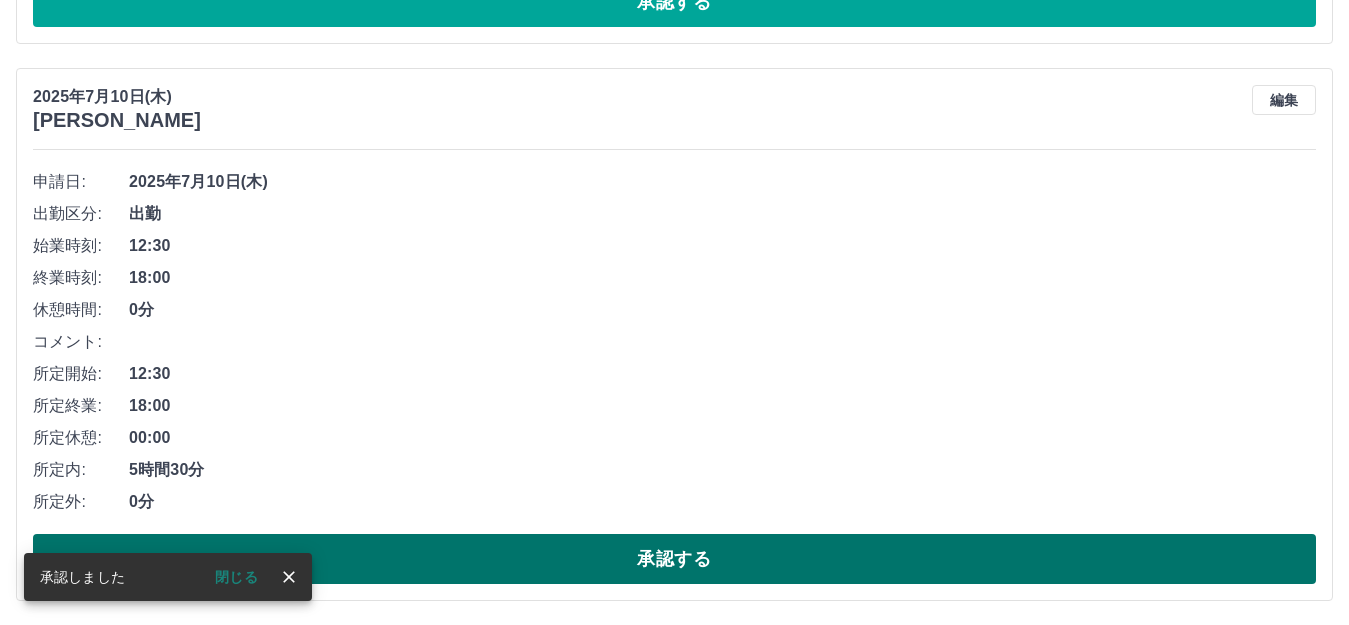 click on "承認する" at bounding box center [674, 559] 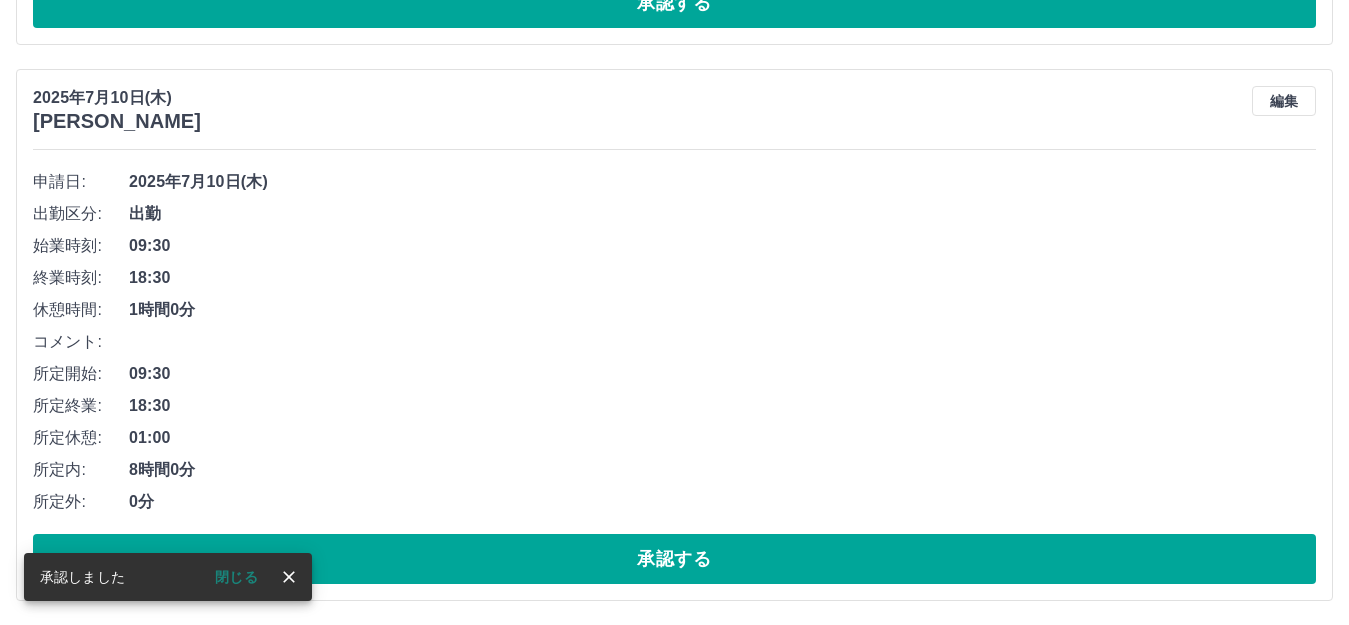 scroll, scrollTop: 2394, scrollLeft: 0, axis: vertical 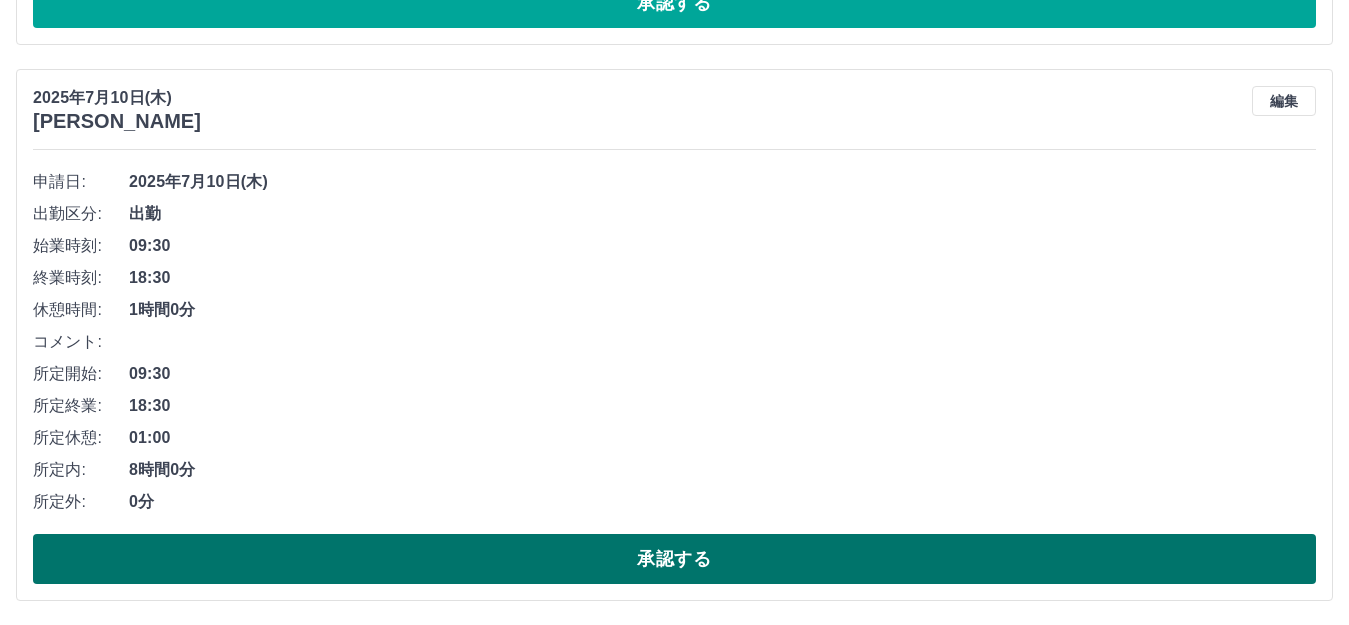 click on "承認する" at bounding box center (674, 559) 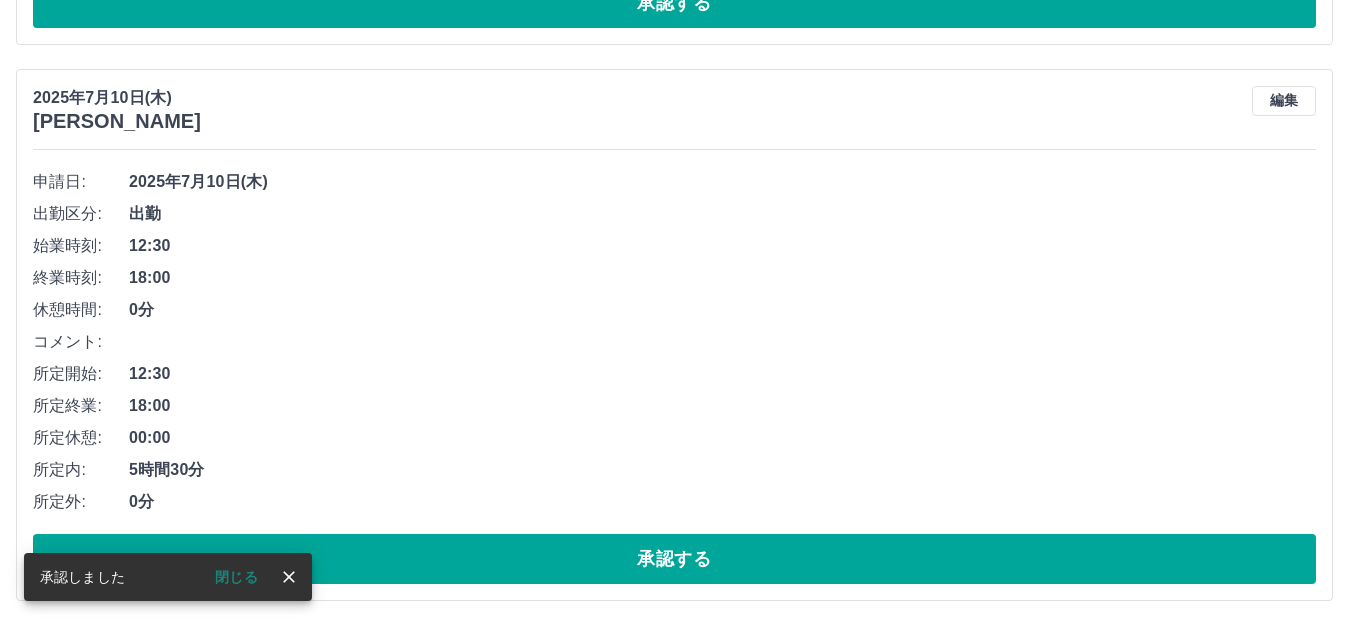 scroll, scrollTop: 1838, scrollLeft: 0, axis: vertical 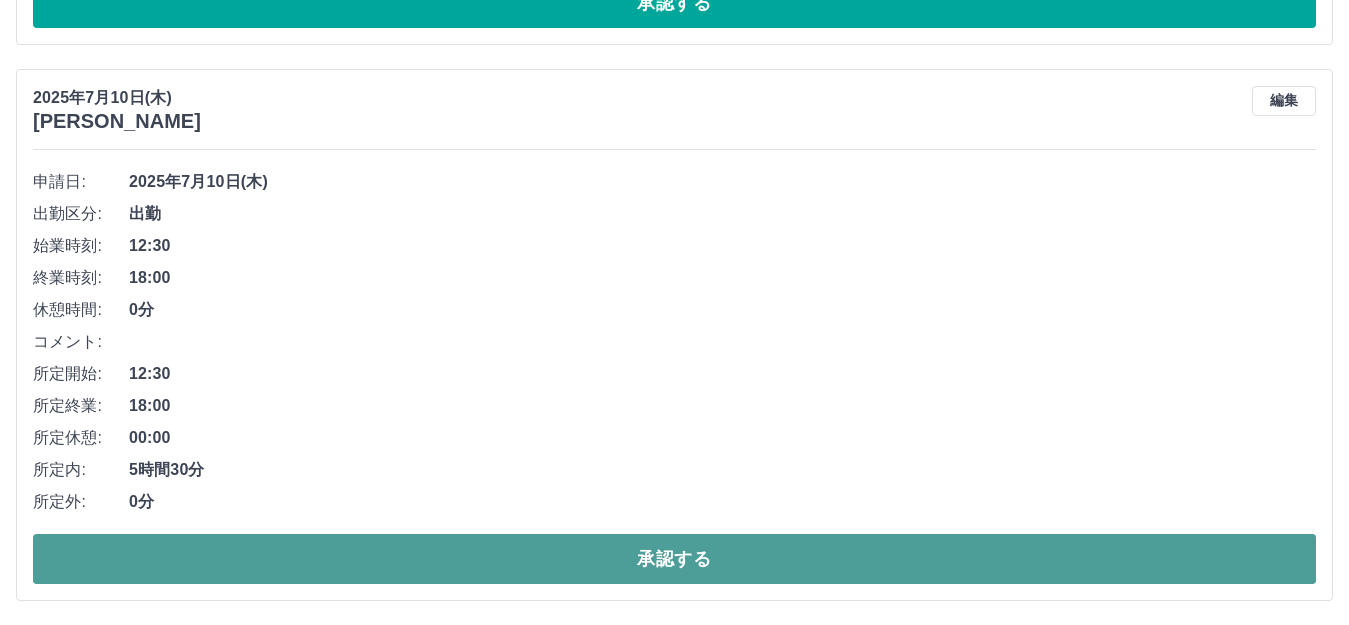 click on "承認する" at bounding box center (674, 559) 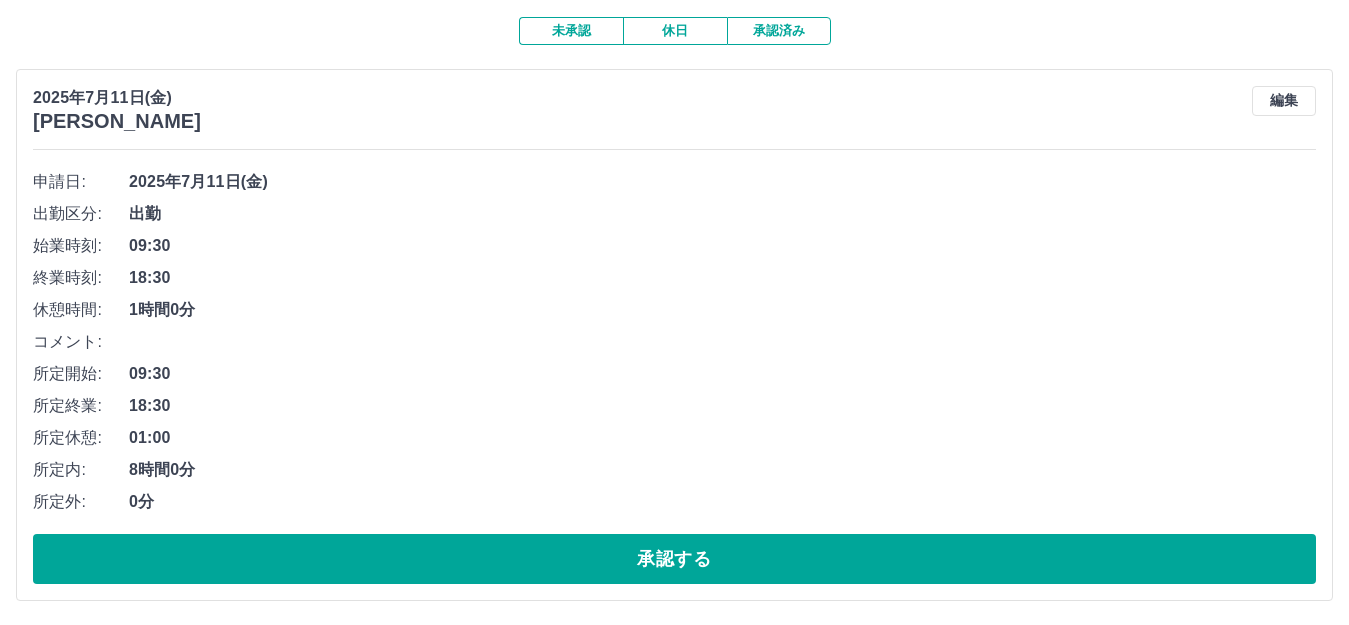 scroll, scrollTop: 282, scrollLeft: 0, axis: vertical 